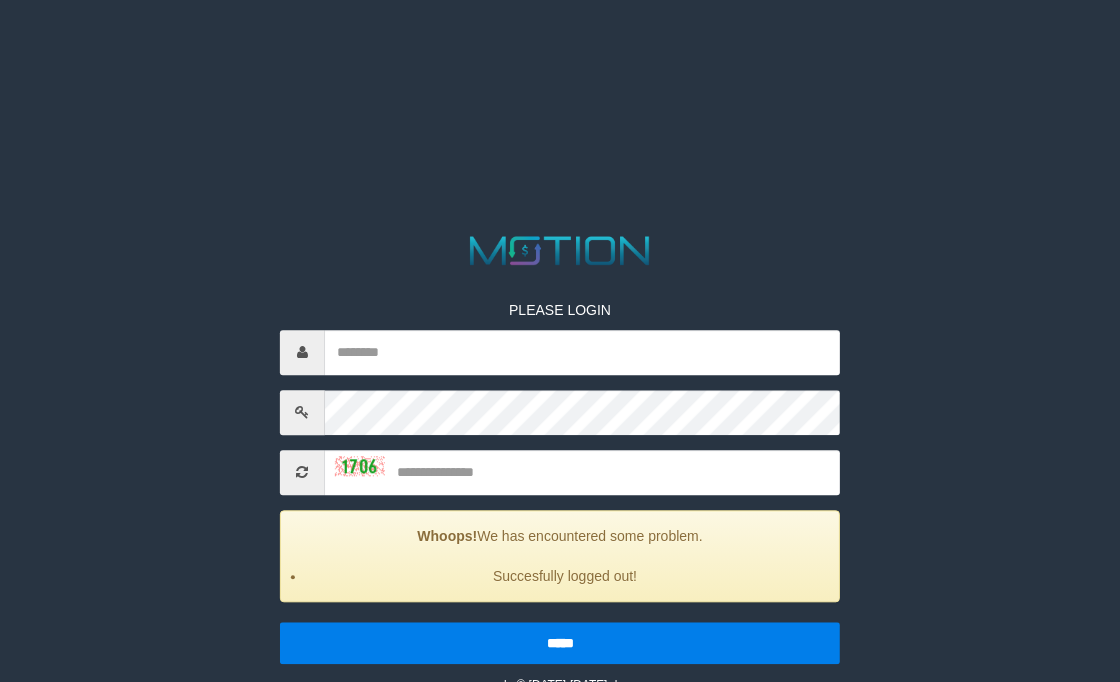 scroll, scrollTop: 0, scrollLeft: 0, axis: both 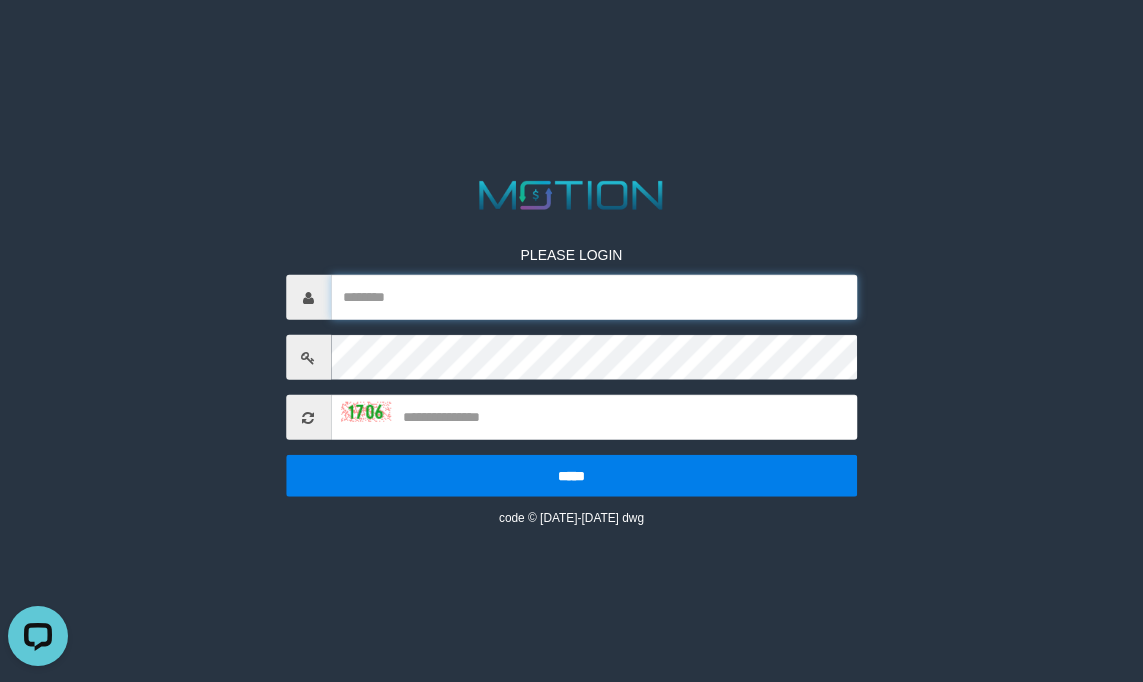 click at bounding box center (594, 297) 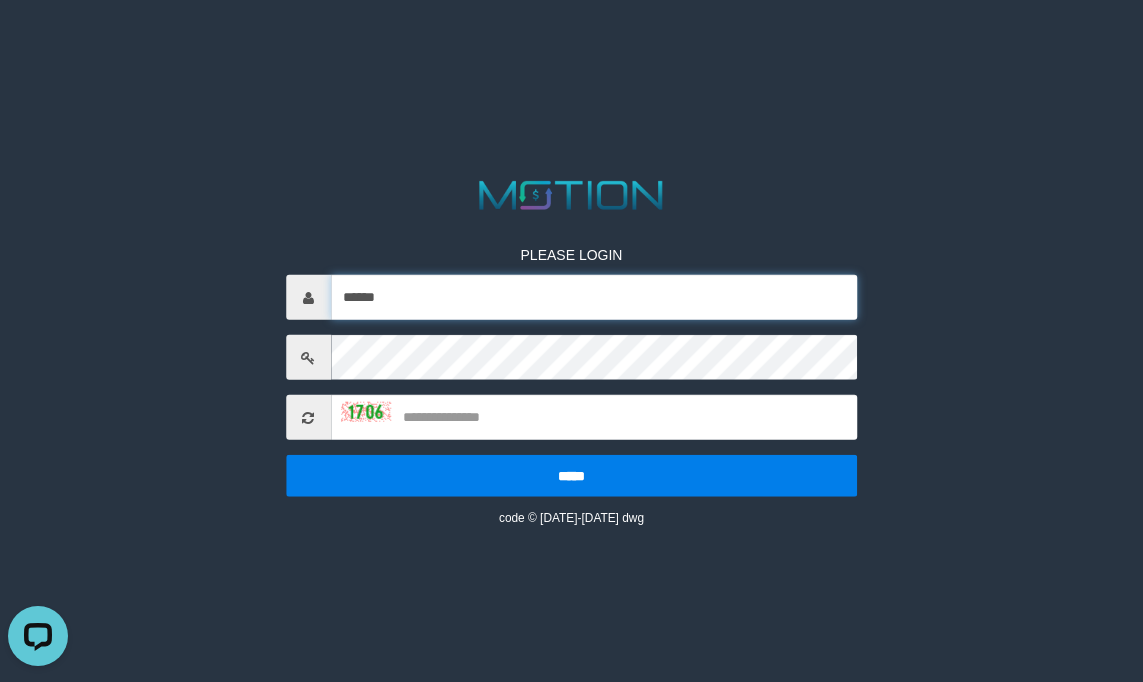 type on "******" 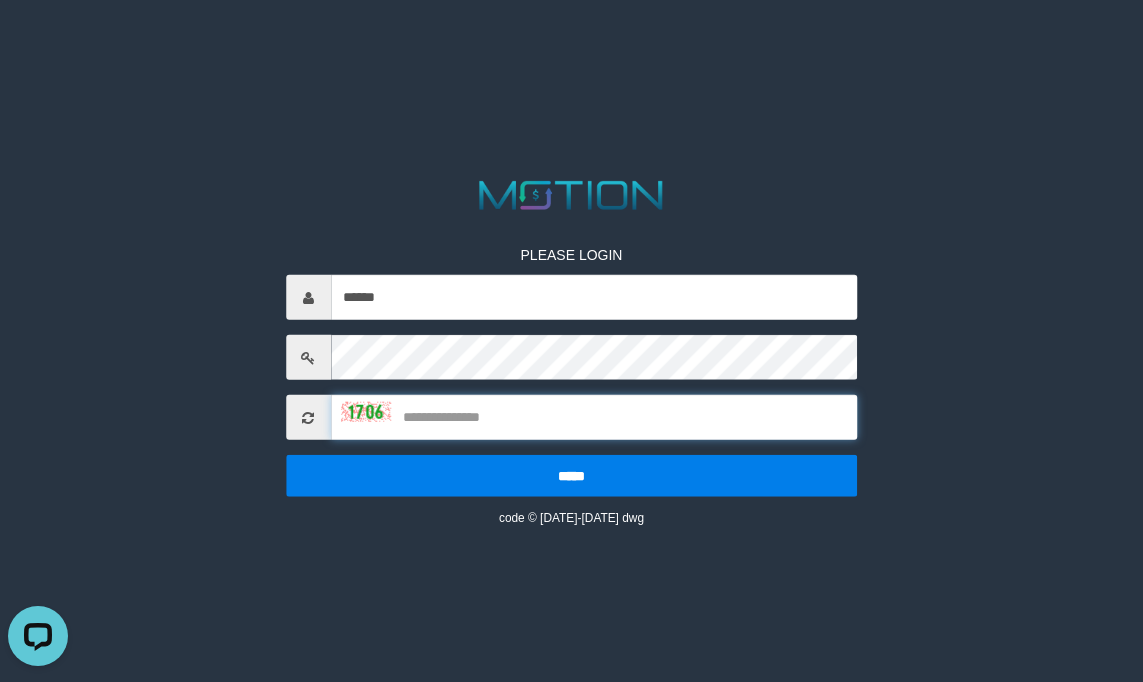 click at bounding box center (594, 417) 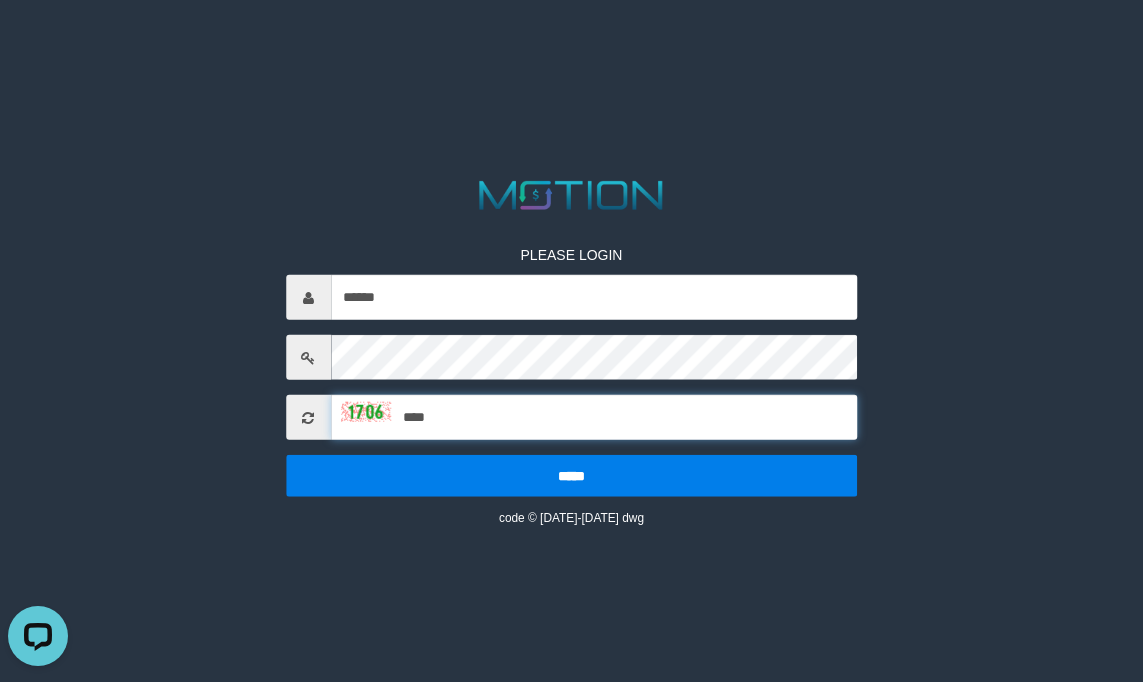type on "****" 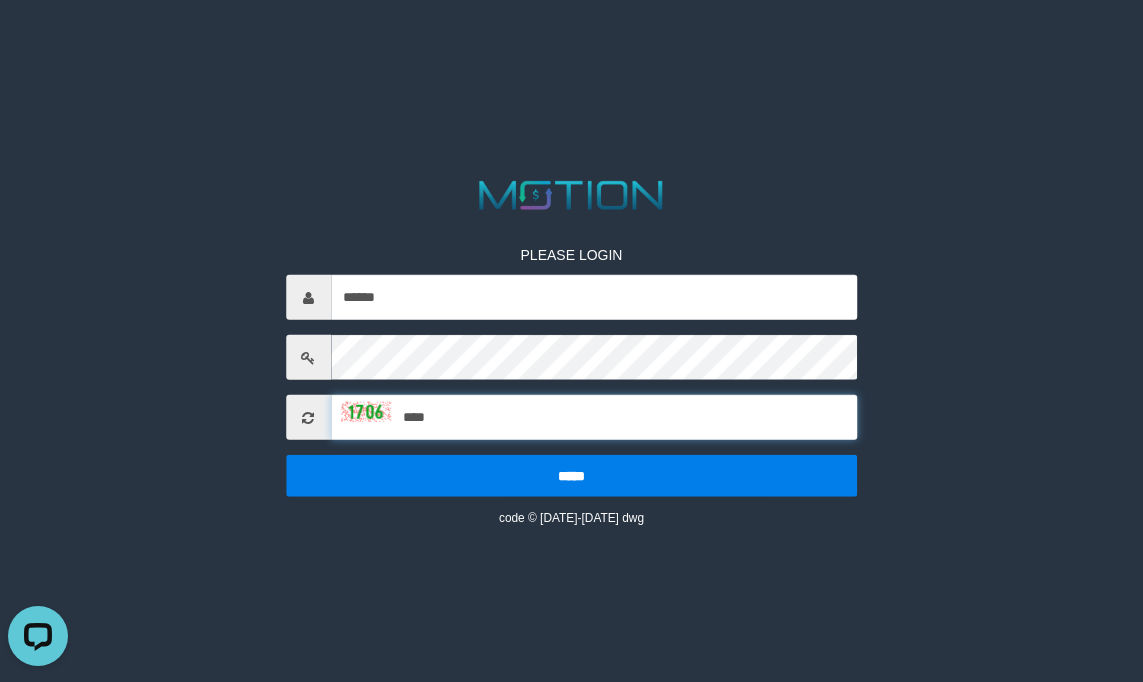 click on "*****" at bounding box center [572, 476] 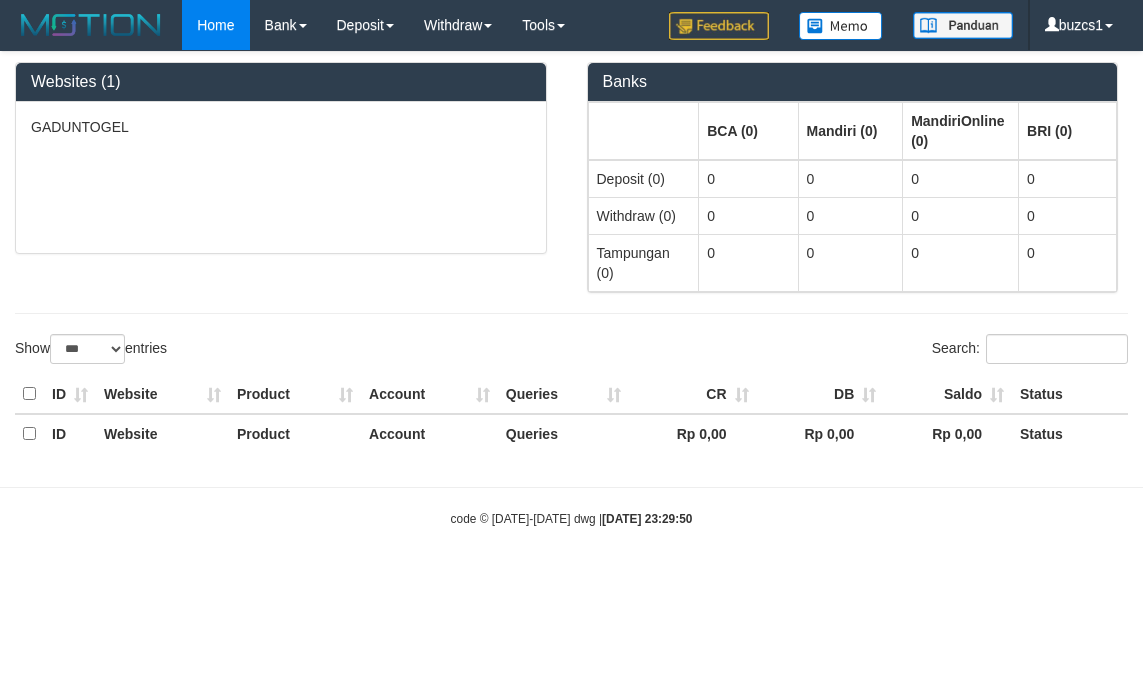 select on "***" 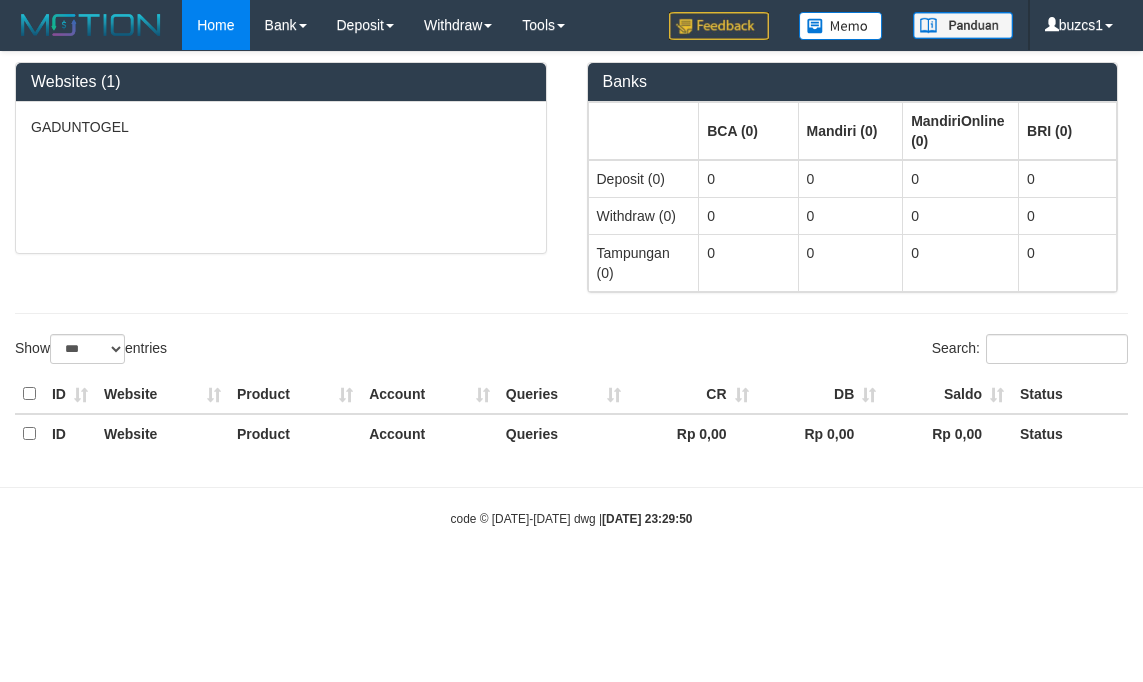 scroll, scrollTop: 0, scrollLeft: 0, axis: both 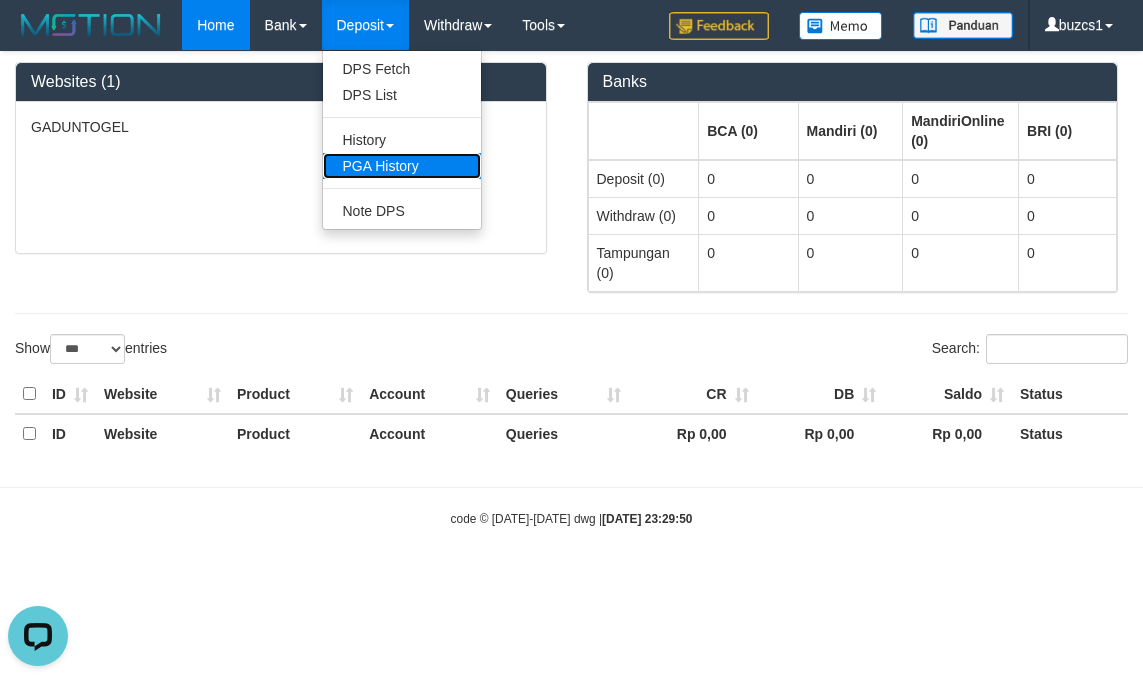 click on "PGA History" at bounding box center (402, 166) 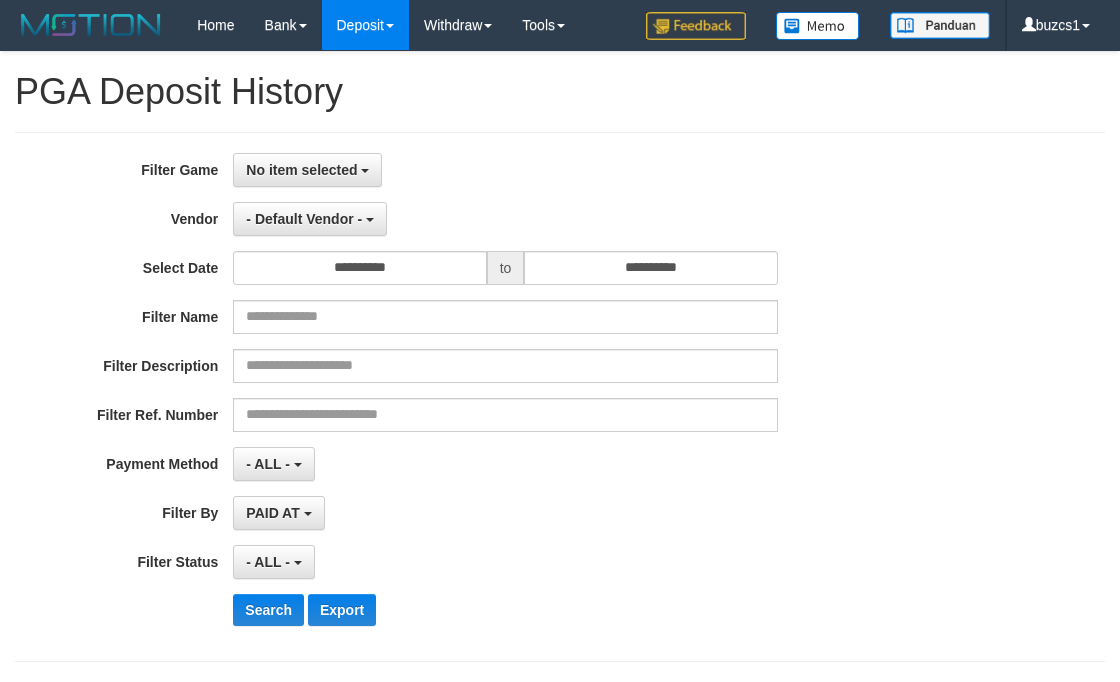 select 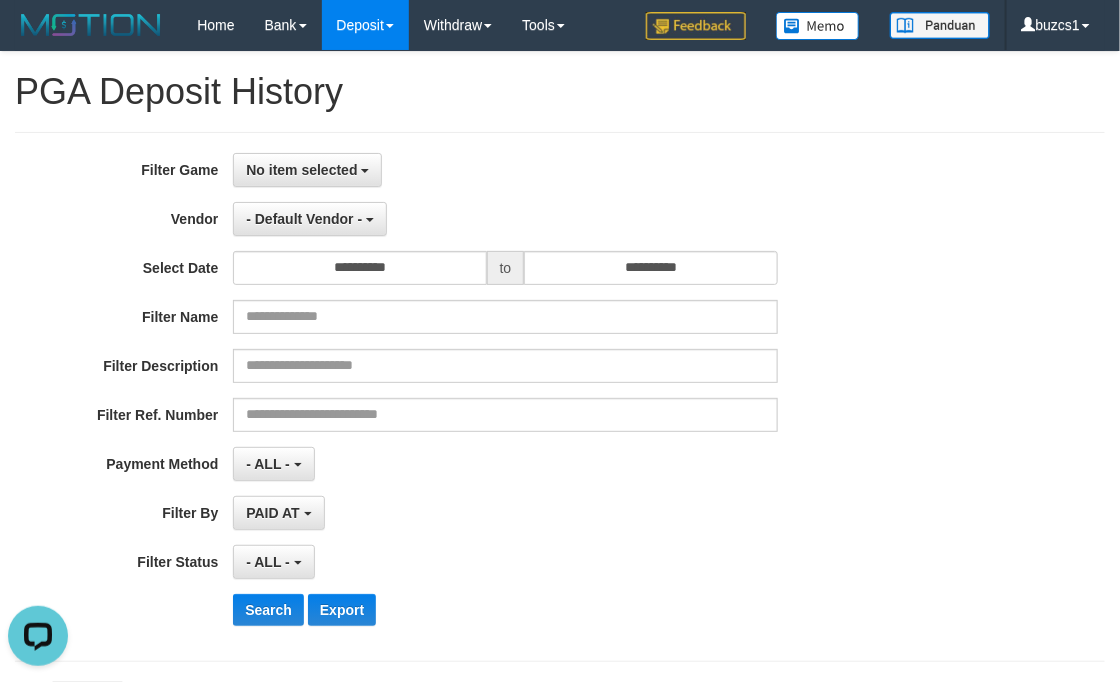 scroll, scrollTop: 0, scrollLeft: 0, axis: both 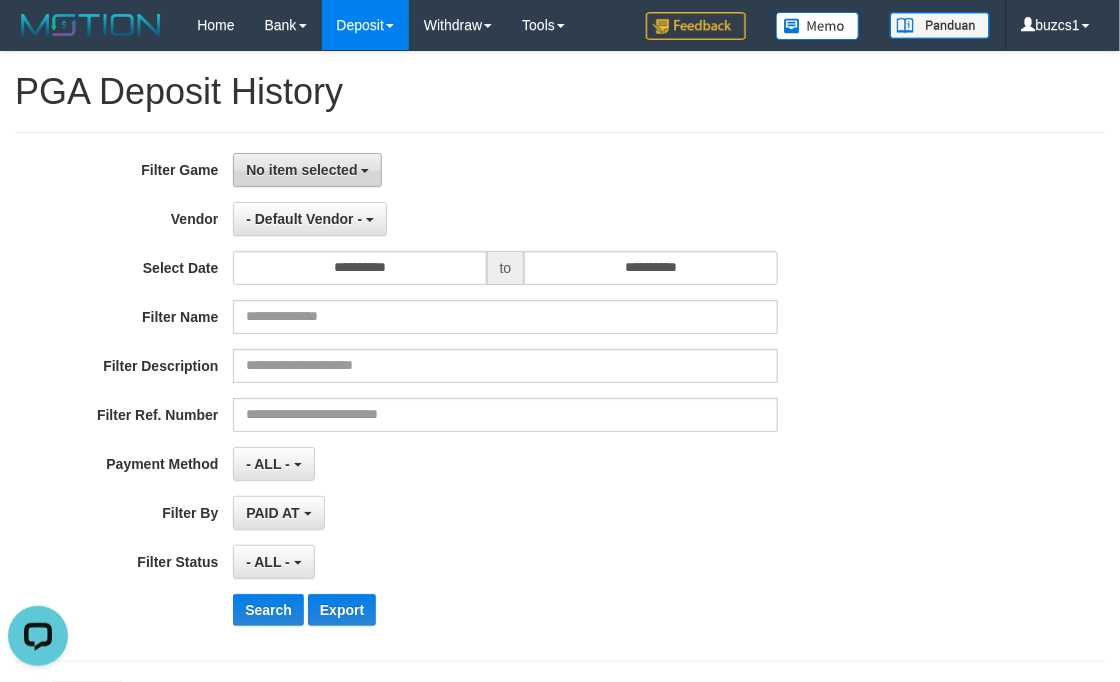 click on "No item selected" at bounding box center [307, 170] 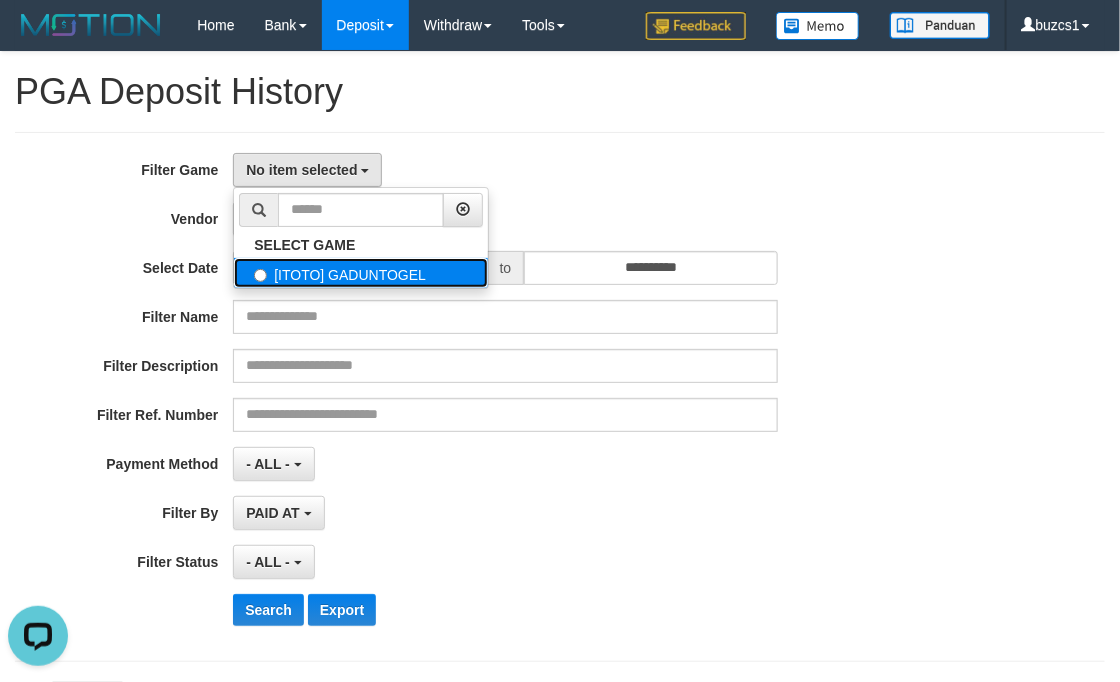 click on "[ITOTO] GADUNTOGEL" at bounding box center [361, 273] 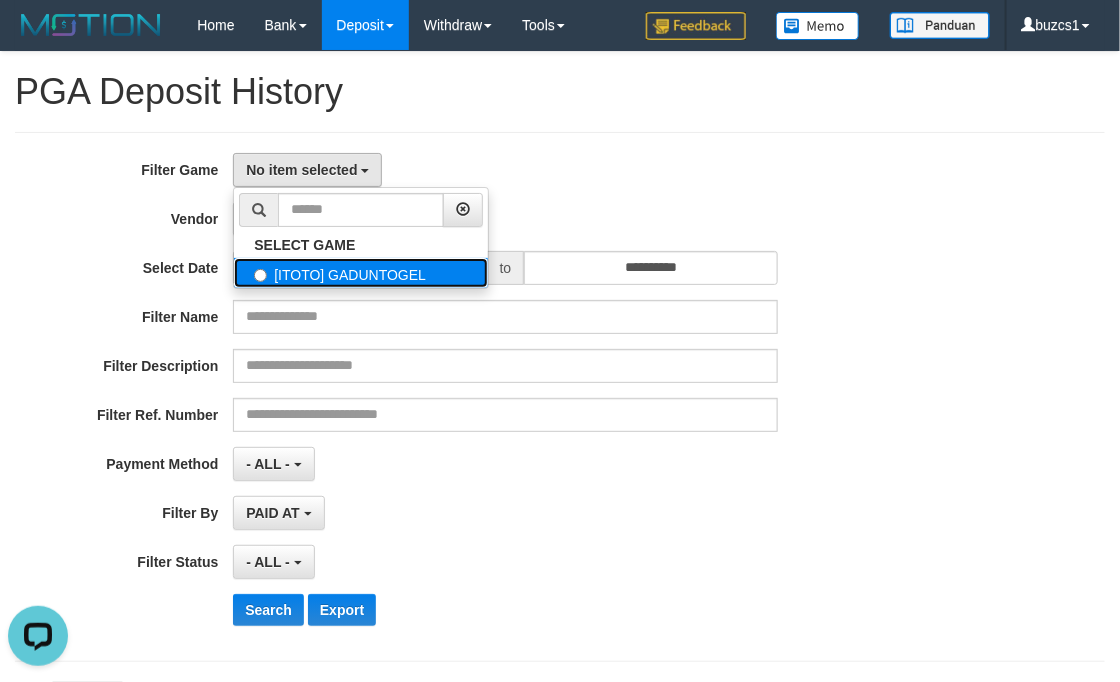 click on "[ITOTO] GADUNTOGEL" at bounding box center [361, 273] 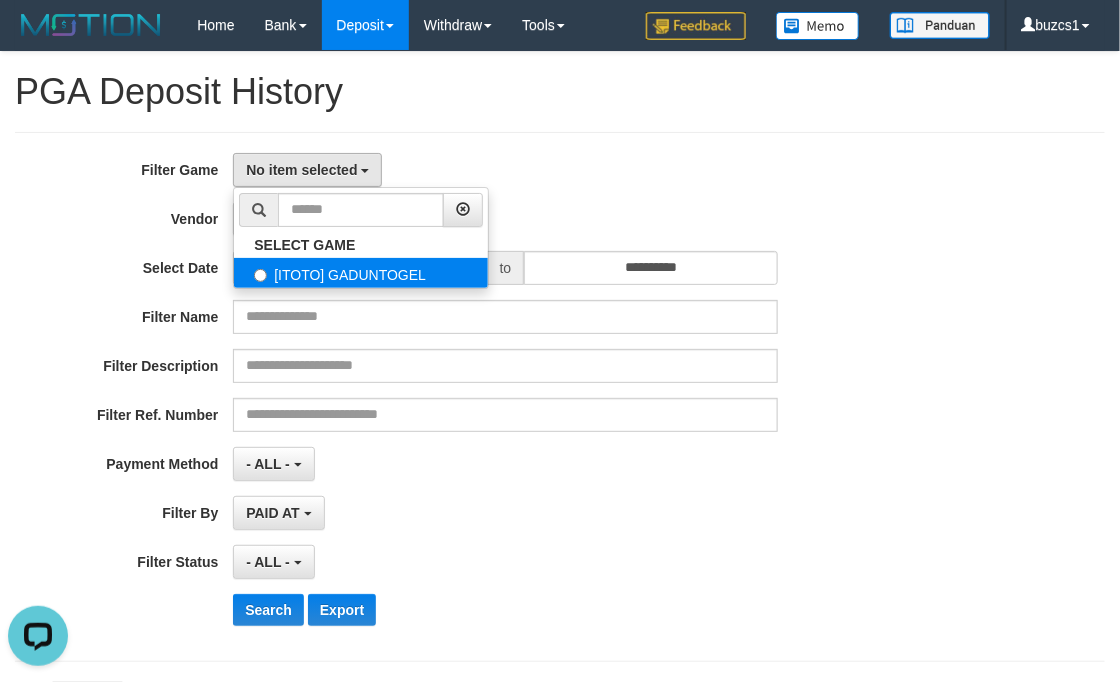 select on "****" 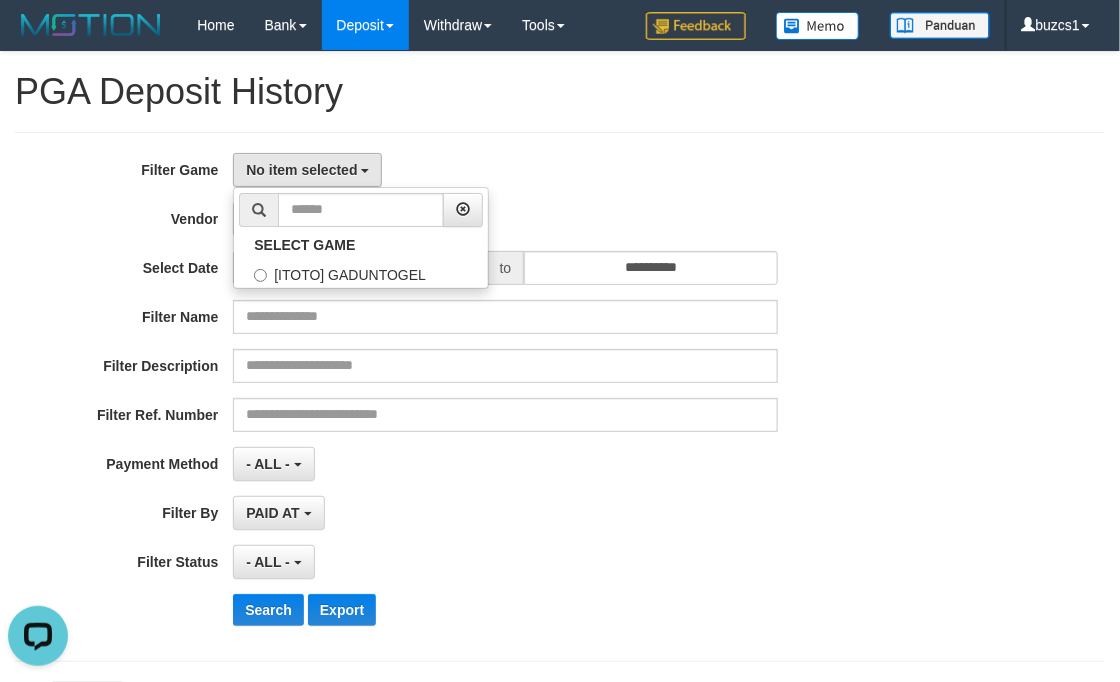 scroll, scrollTop: 18, scrollLeft: 0, axis: vertical 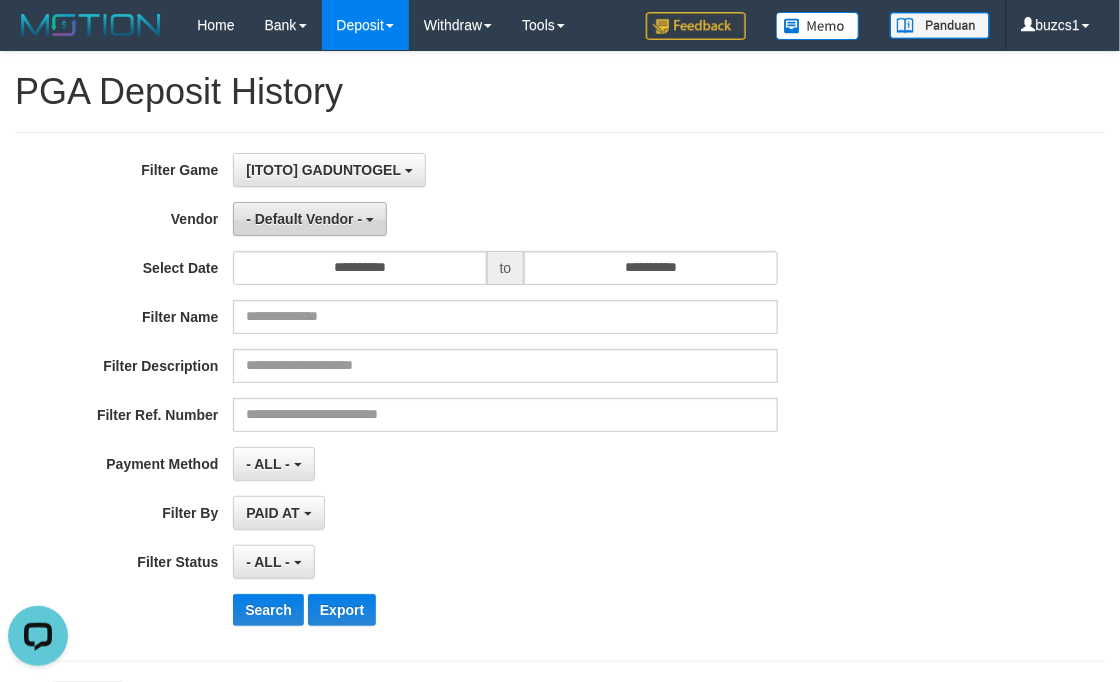 click on "- Default Vendor -" at bounding box center (304, 219) 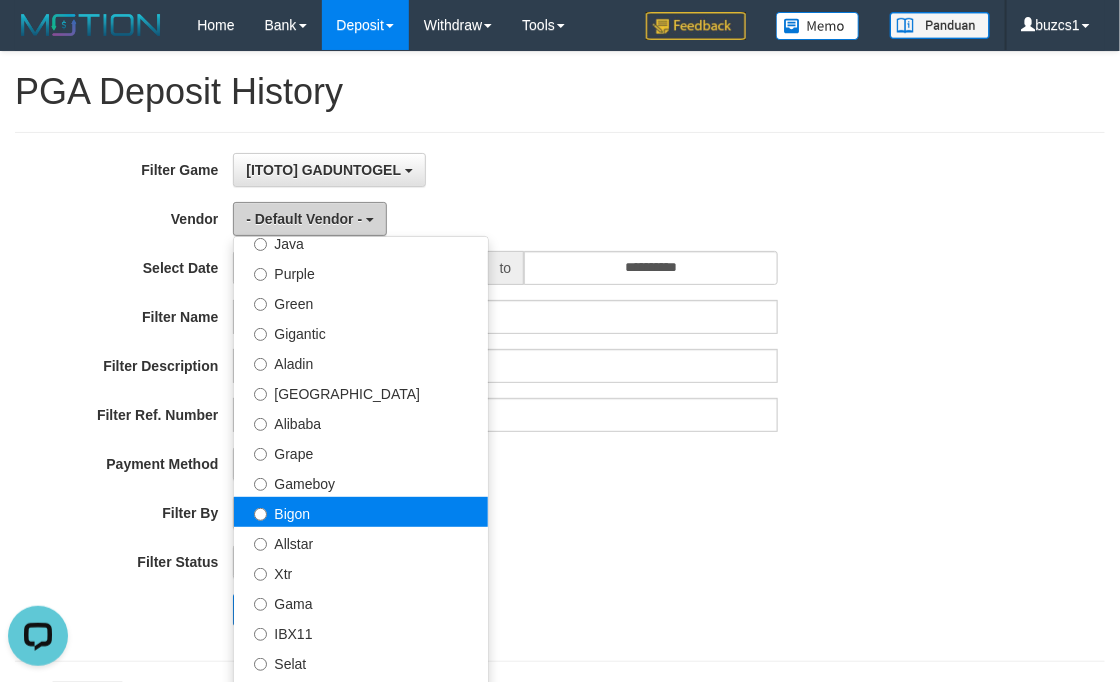 scroll, scrollTop: 207, scrollLeft: 0, axis: vertical 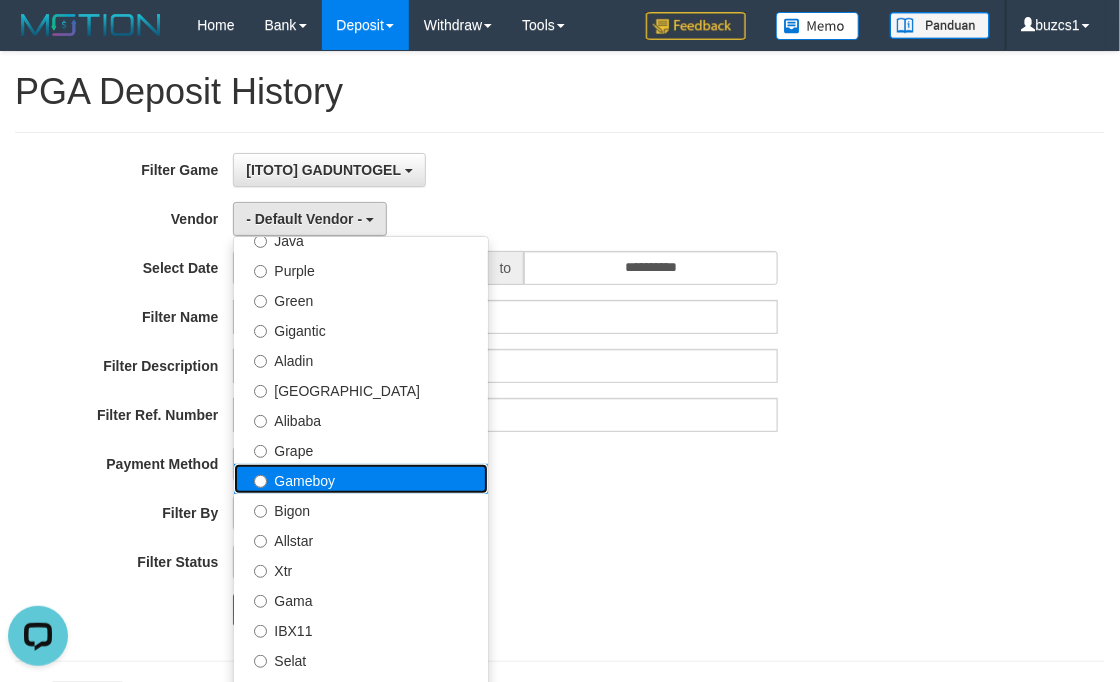 click on "Gameboy" at bounding box center (361, 479) 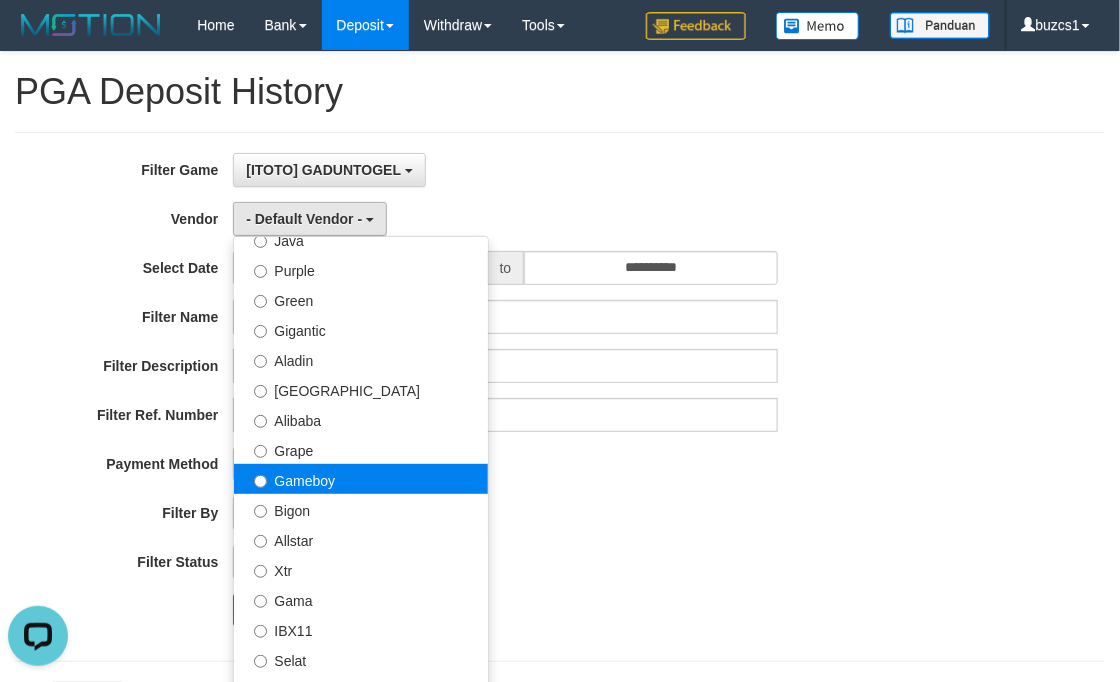 select on "**********" 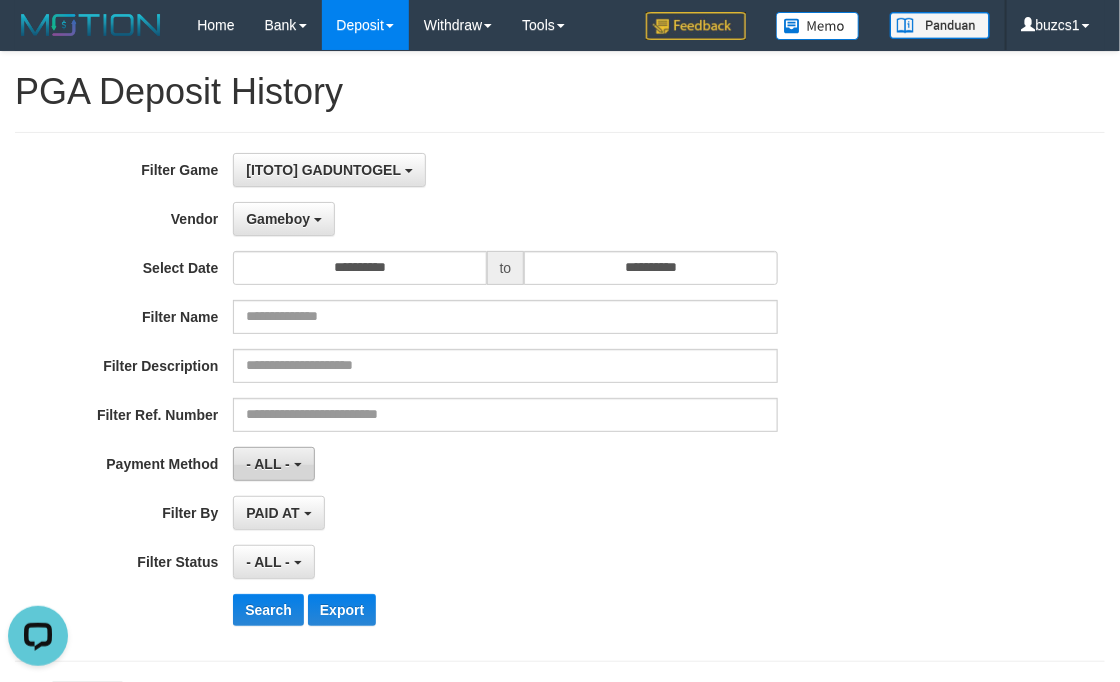click on "- ALL -" at bounding box center [273, 464] 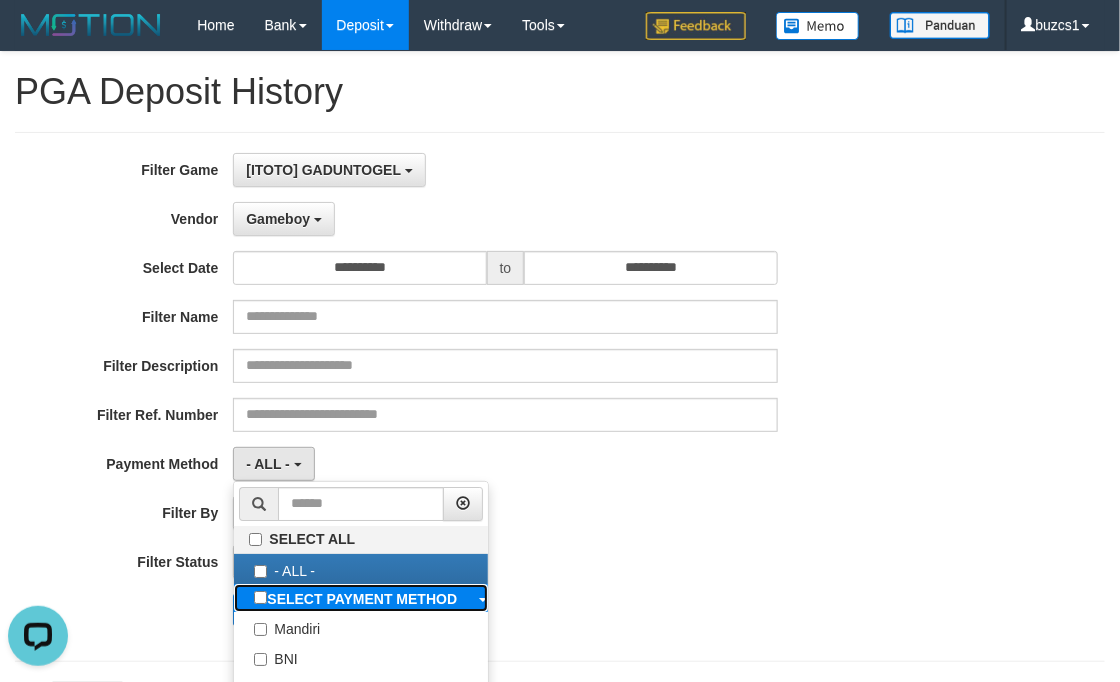 click on "SELECT PAYMENT METHOD" at bounding box center (355, 598) 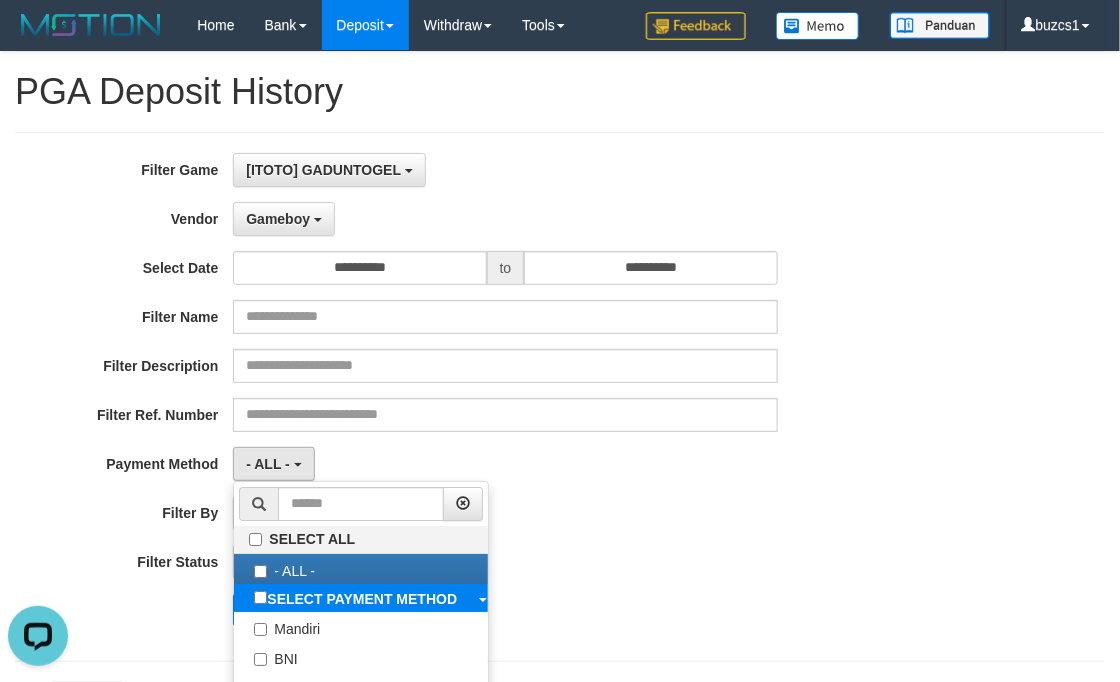 select on "*********" 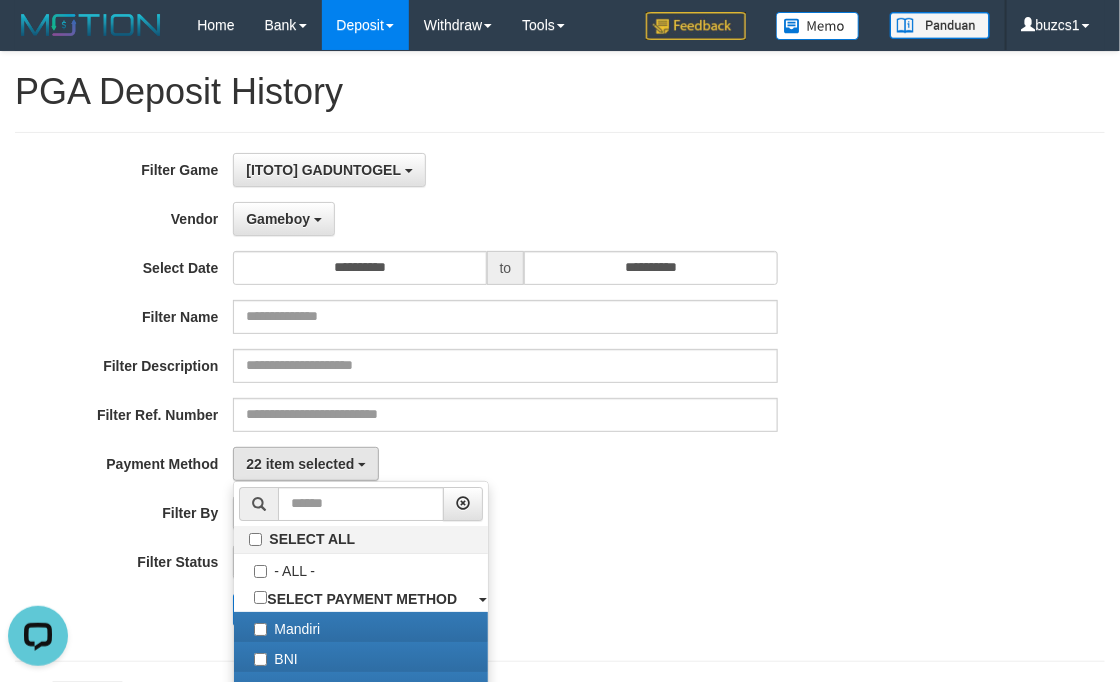 click on "- ALL -    SELECT ALL  - ALL -  SELECT STATUS
PENDING/UNPAID
PAID
CANCELED
EXPIRED" at bounding box center [505, 562] 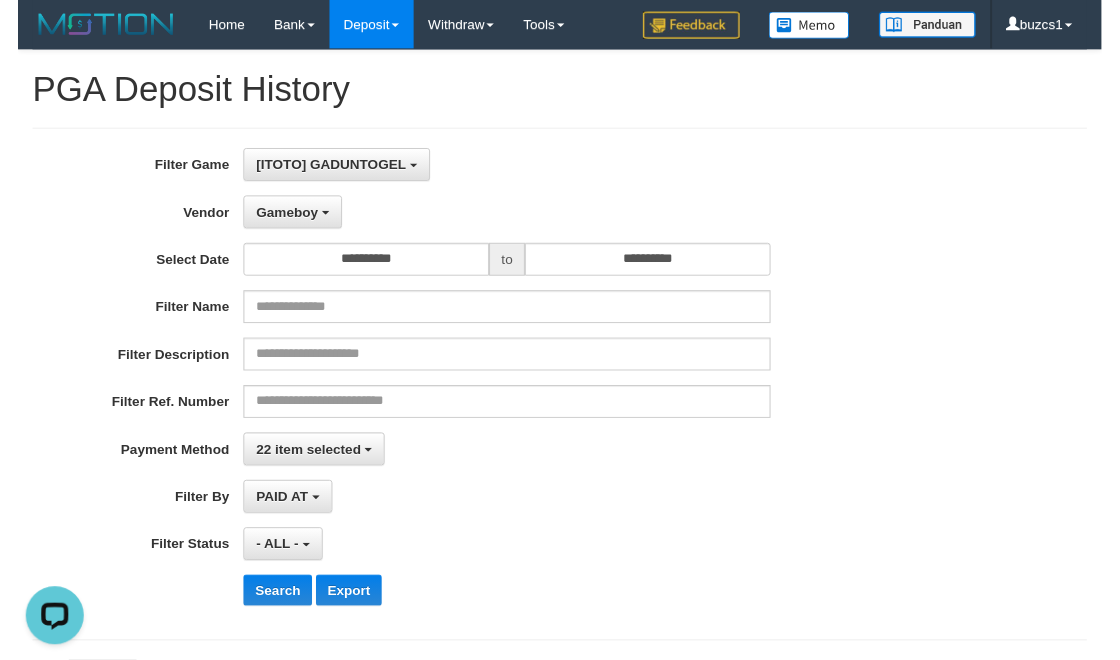 scroll, scrollTop: 285, scrollLeft: 0, axis: vertical 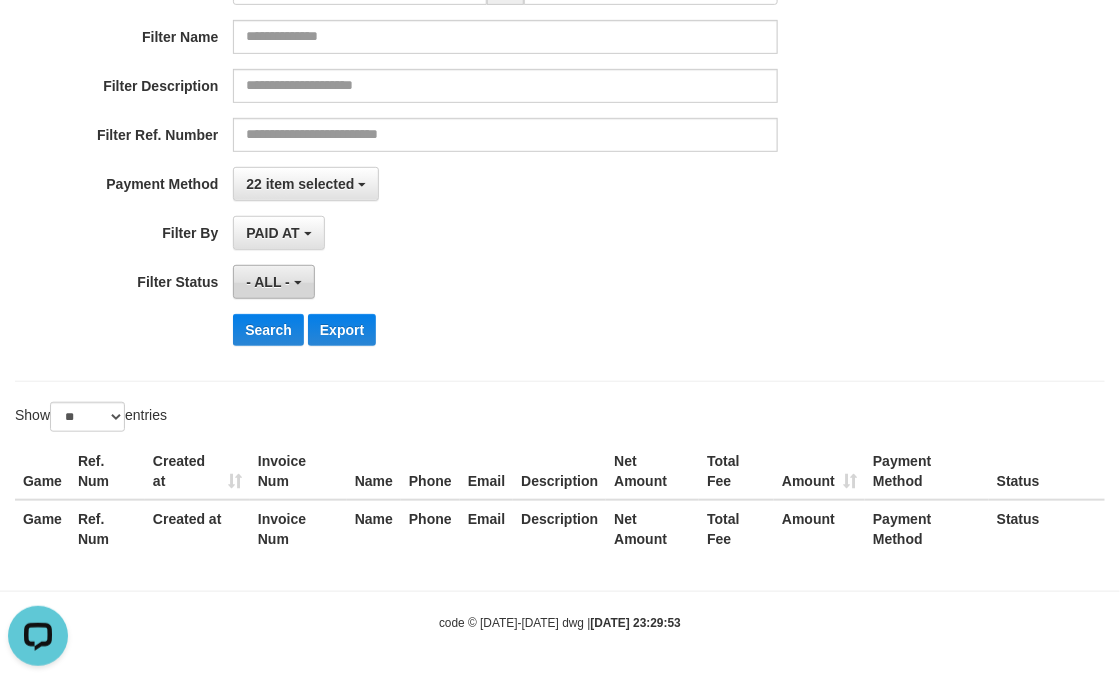 click at bounding box center (298, 283) 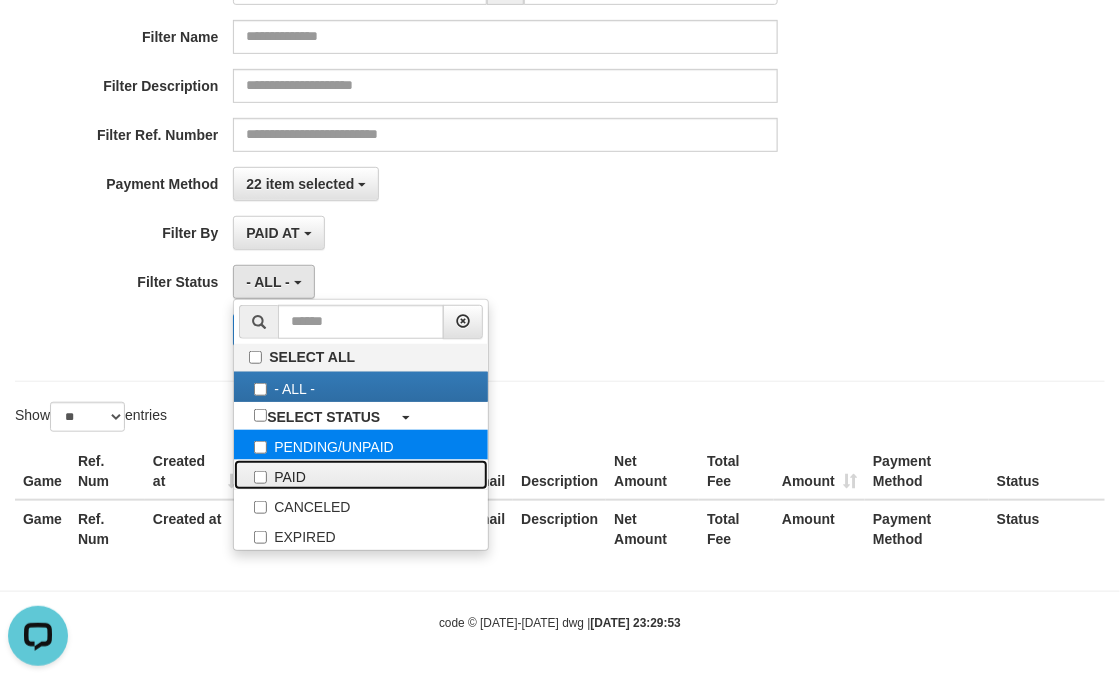 drag, startPoint x: 304, startPoint y: 478, endPoint x: 457, endPoint y: 439, distance: 157.89236 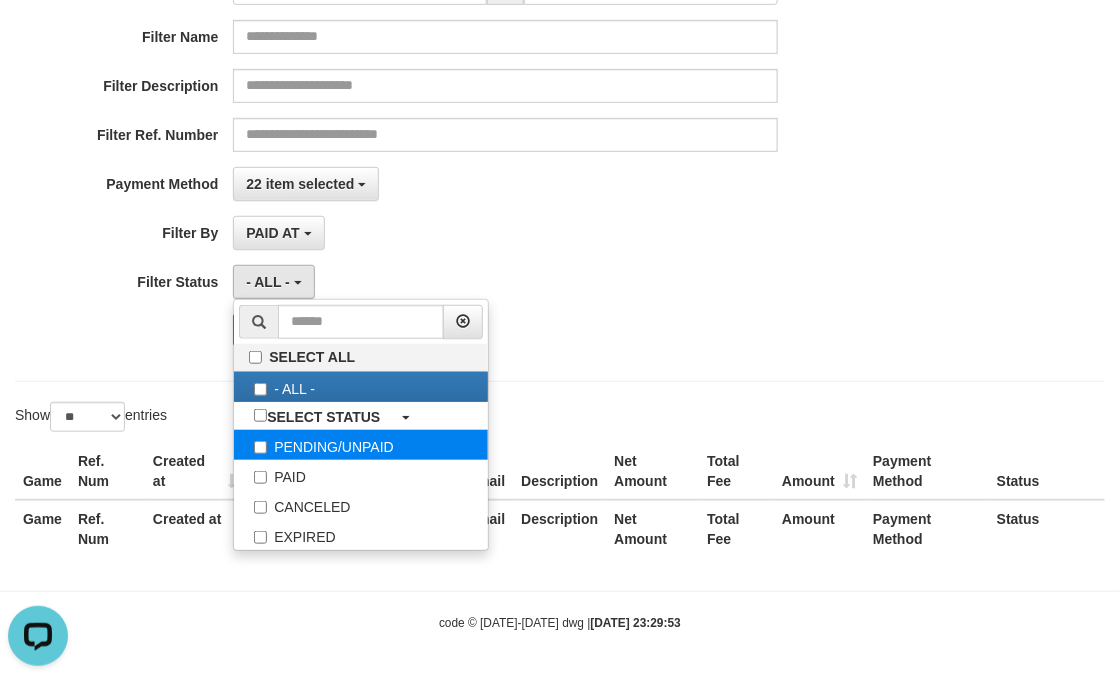 select on "*" 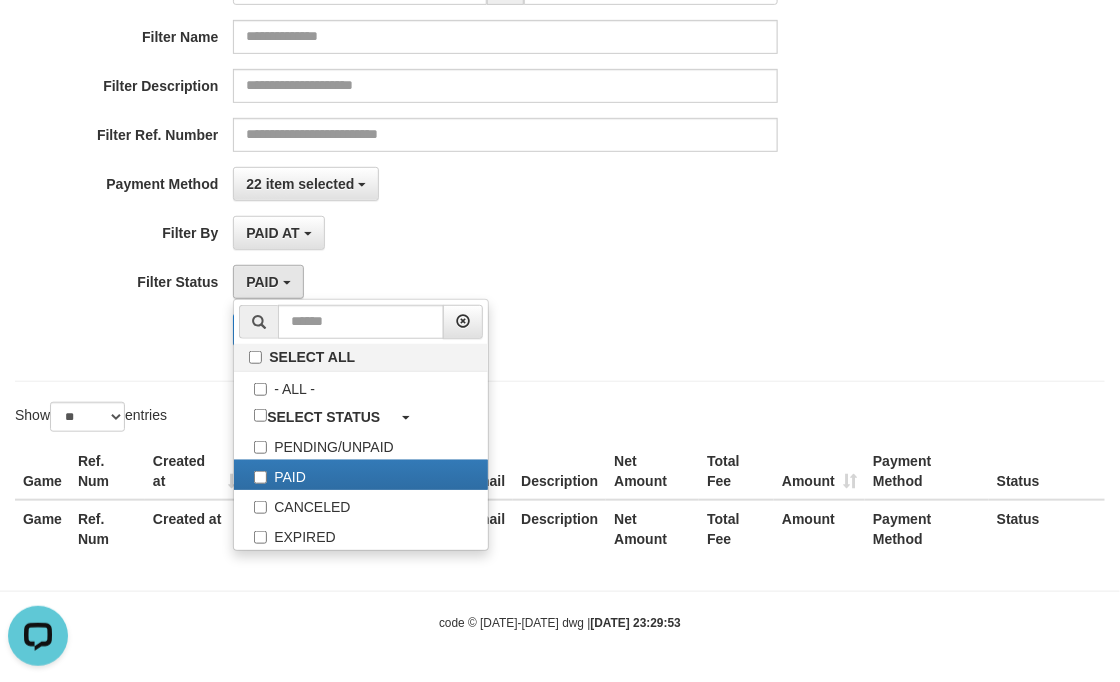 drag, startPoint x: 771, startPoint y: 330, endPoint x: 747, endPoint y: 340, distance: 26 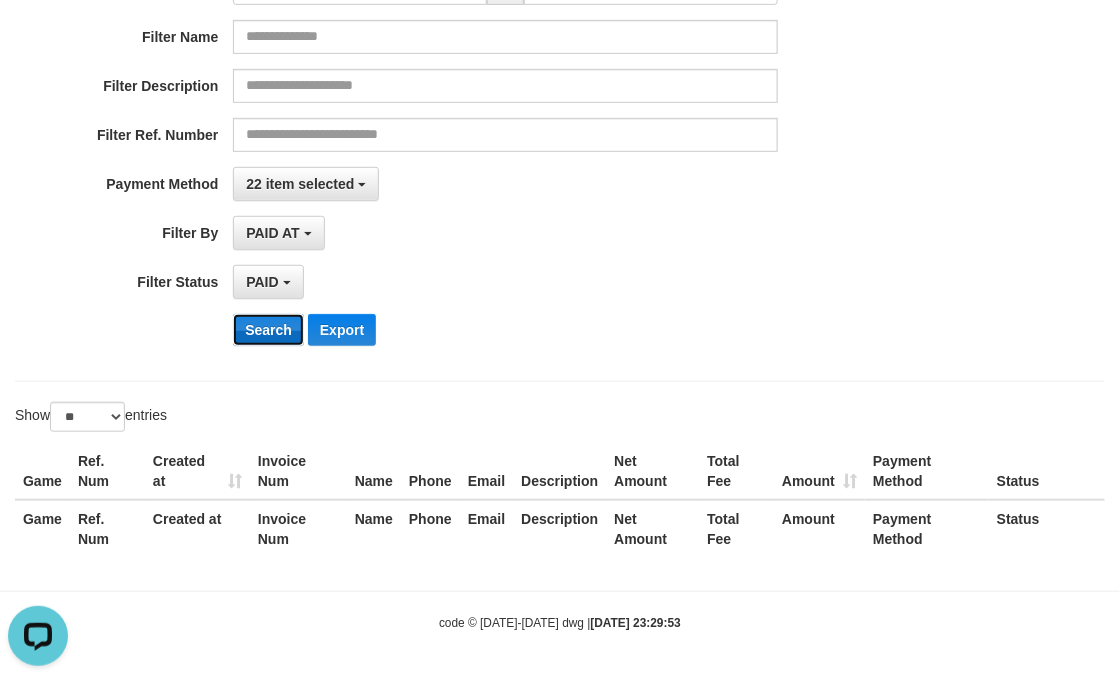 click on "Search" at bounding box center [268, 330] 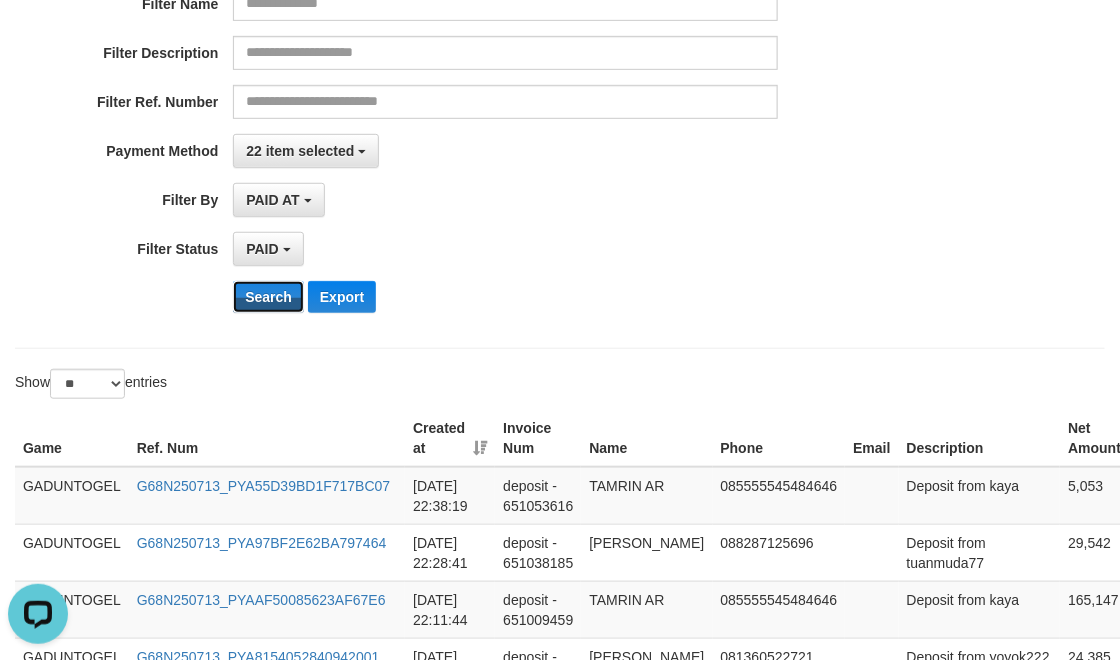 scroll, scrollTop: 285, scrollLeft: 0, axis: vertical 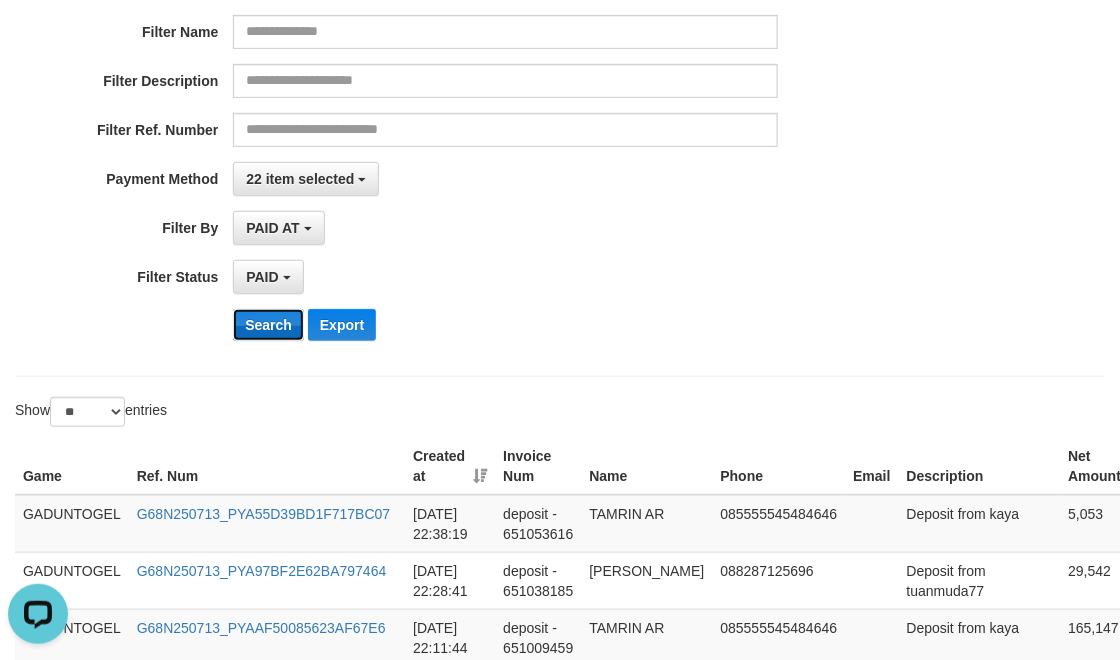 click on "Search" at bounding box center [268, 325] 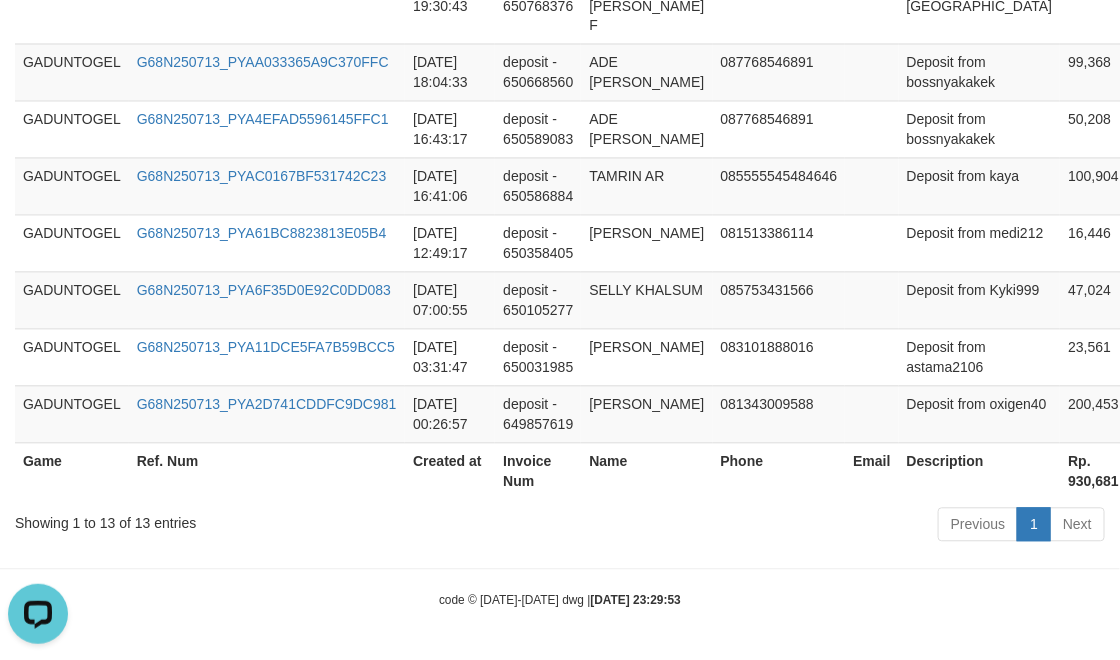 scroll, scrollTop: 612, scrollLeft: 0, axis: vertical 